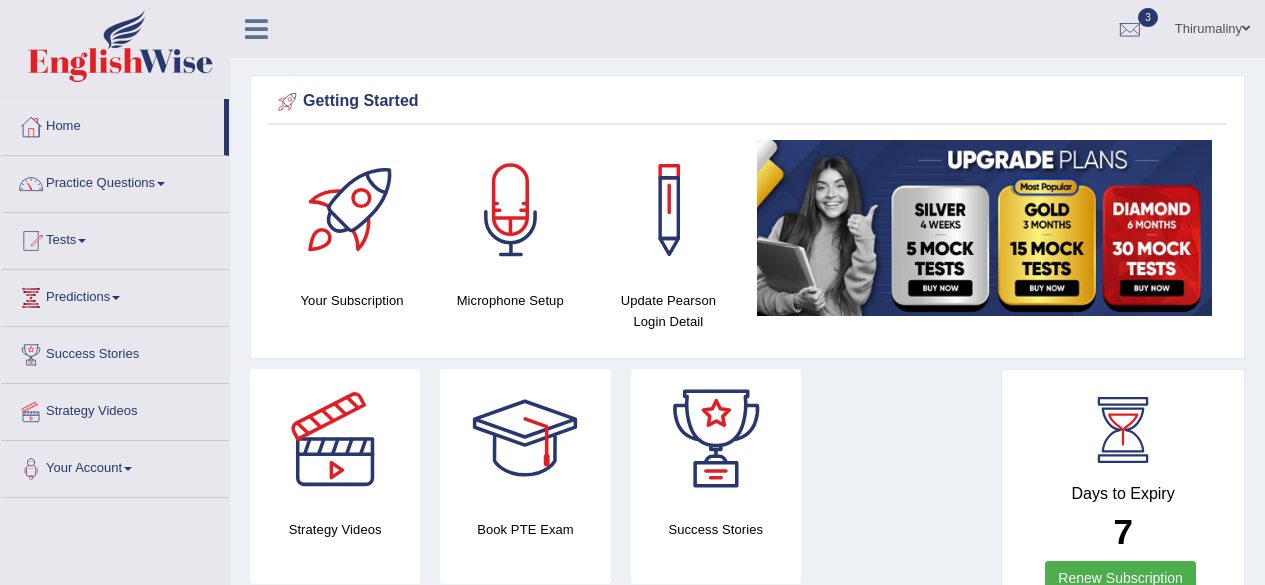scroll, scrollTop: 0, scrollLeft: 0, axis: both 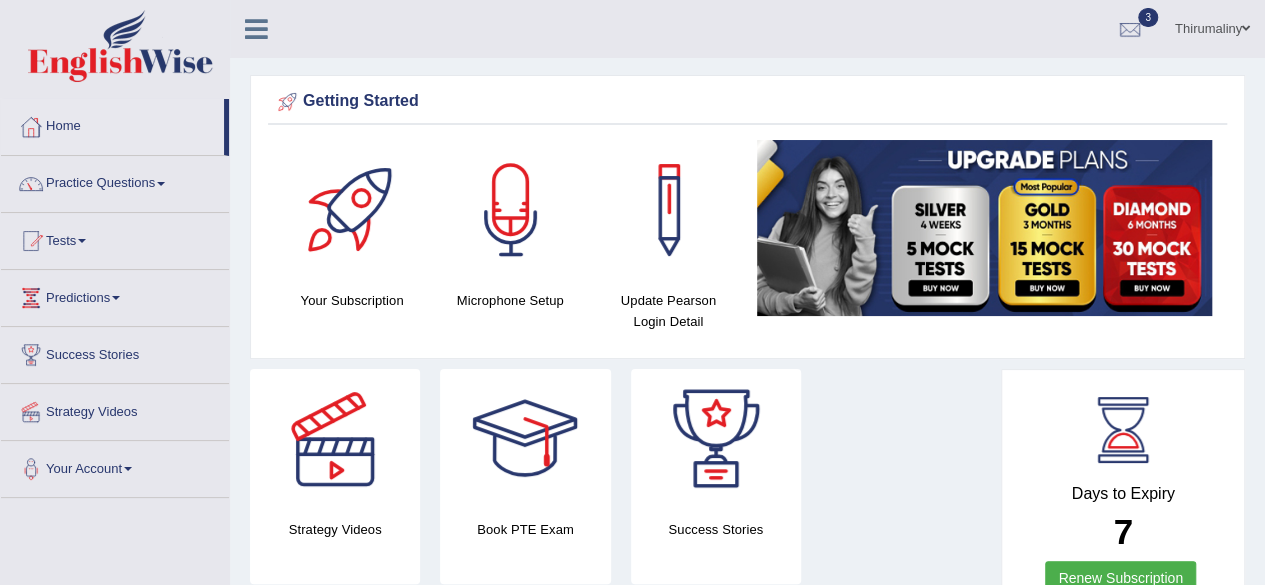 click at bounding box center (82, 241) 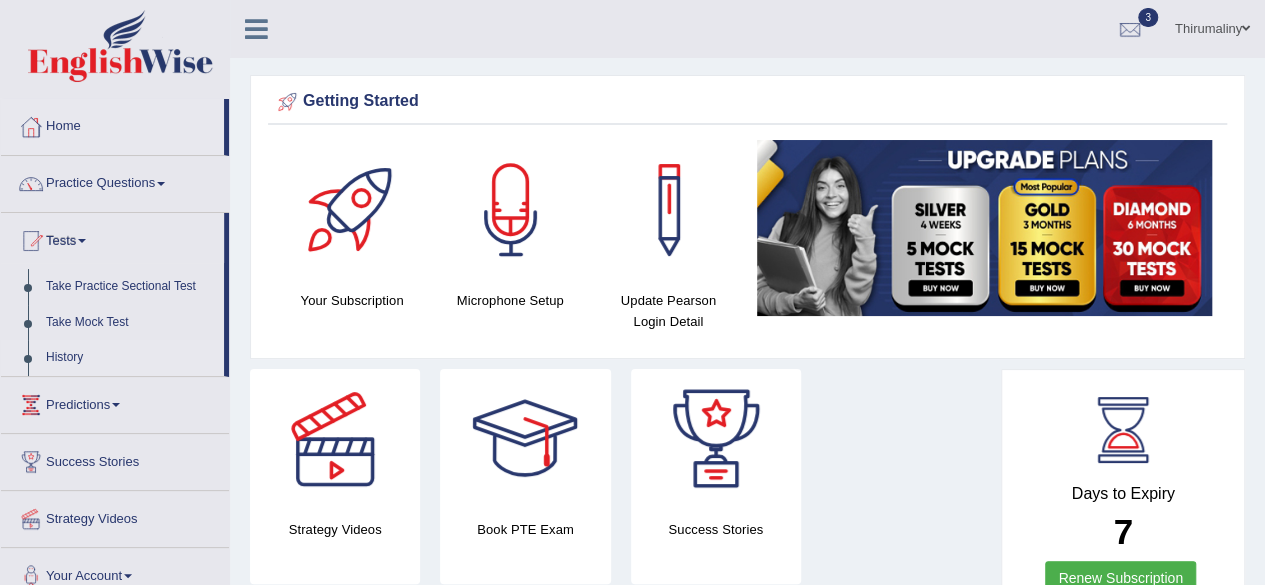 click on "History" at bounding box center [130, 358] 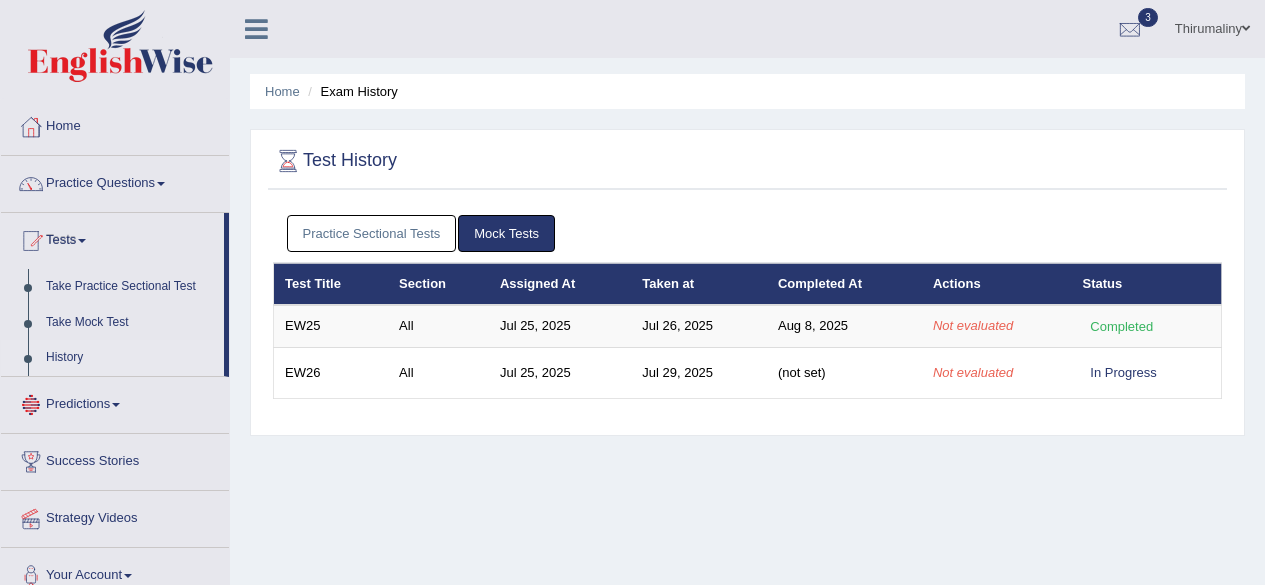 scroll, scrollTop: 0, scrollLeft: 0, axis: both 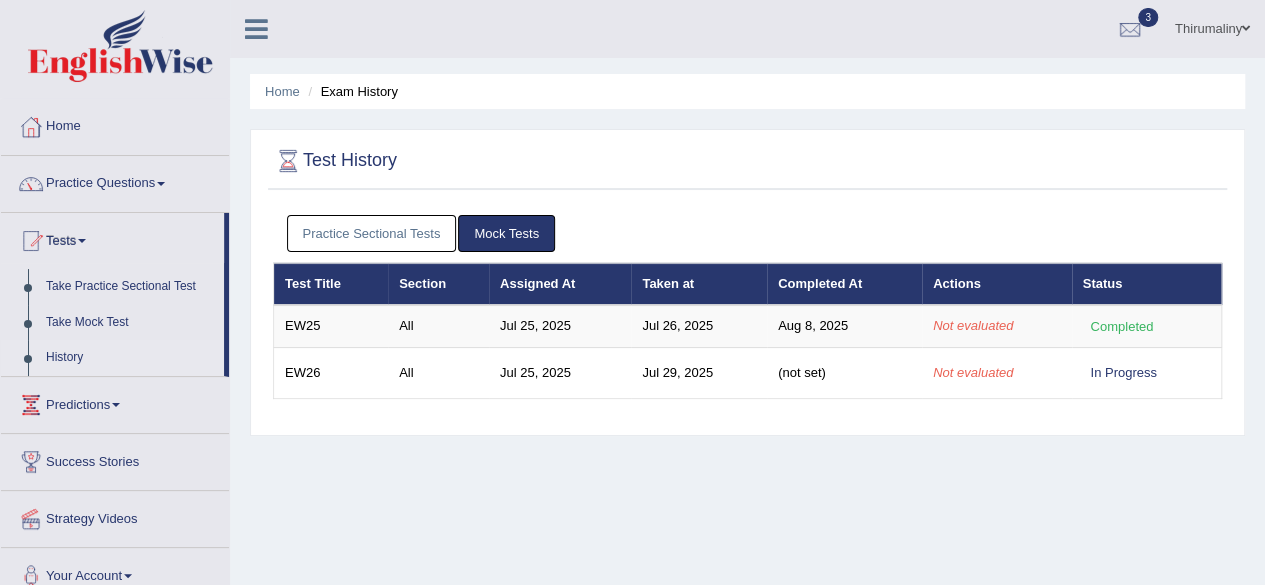 click on "Mock Tests" at bounding box center (506, 233) 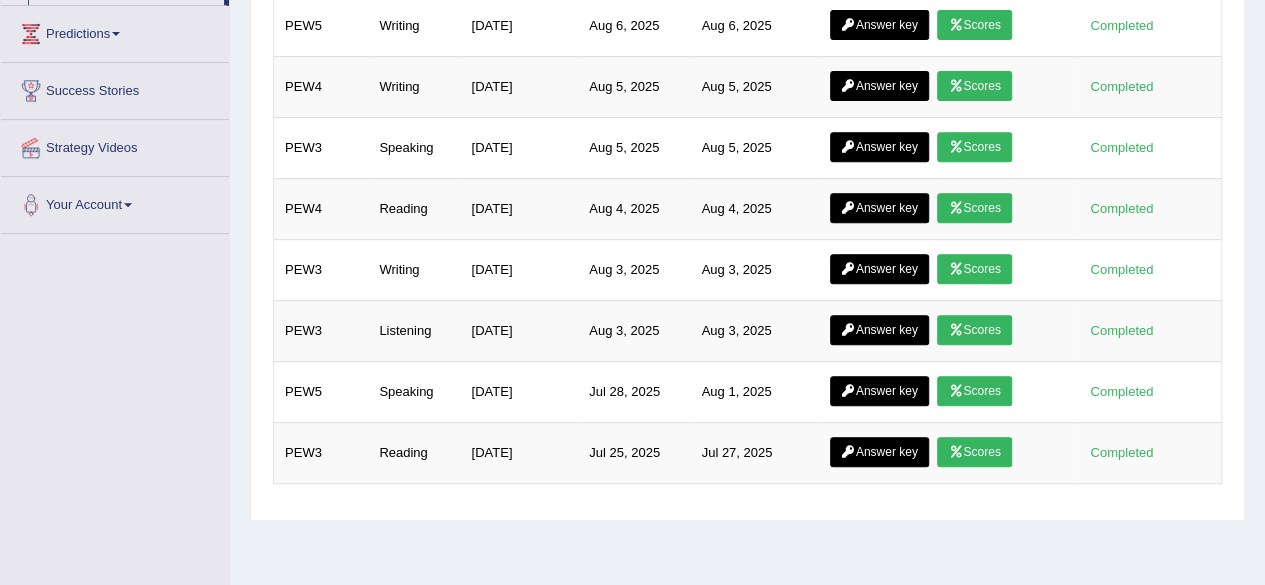 scroll, scrollTop: 400, scrollLeft: 0, axis: vertical 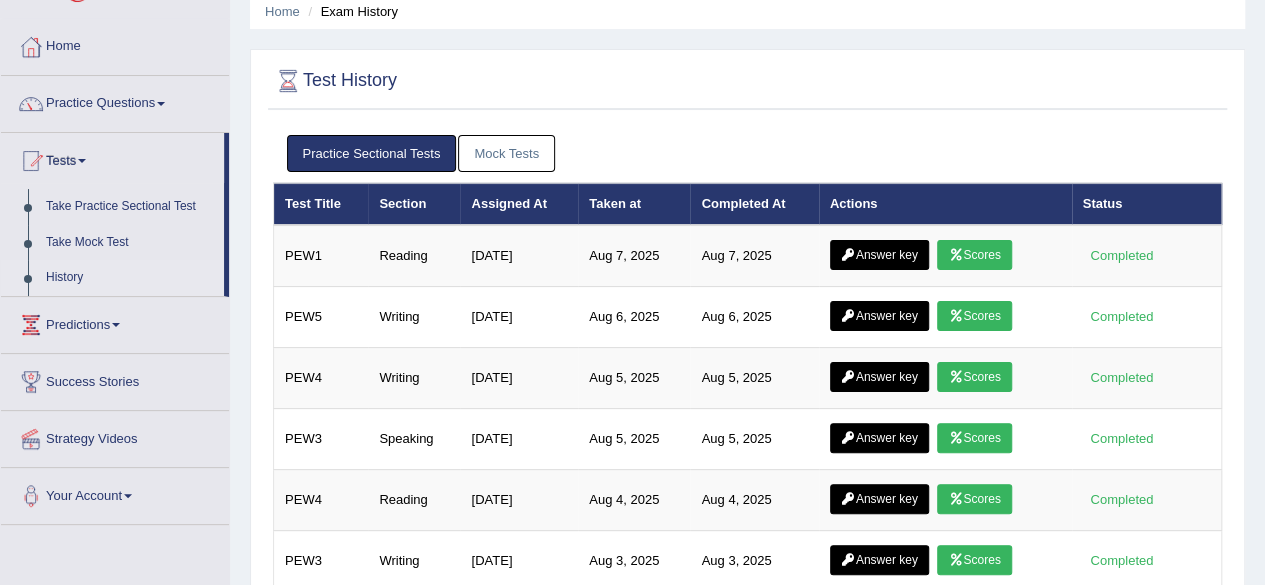 click on "Mock Tests" at bounding box center [506, 153] 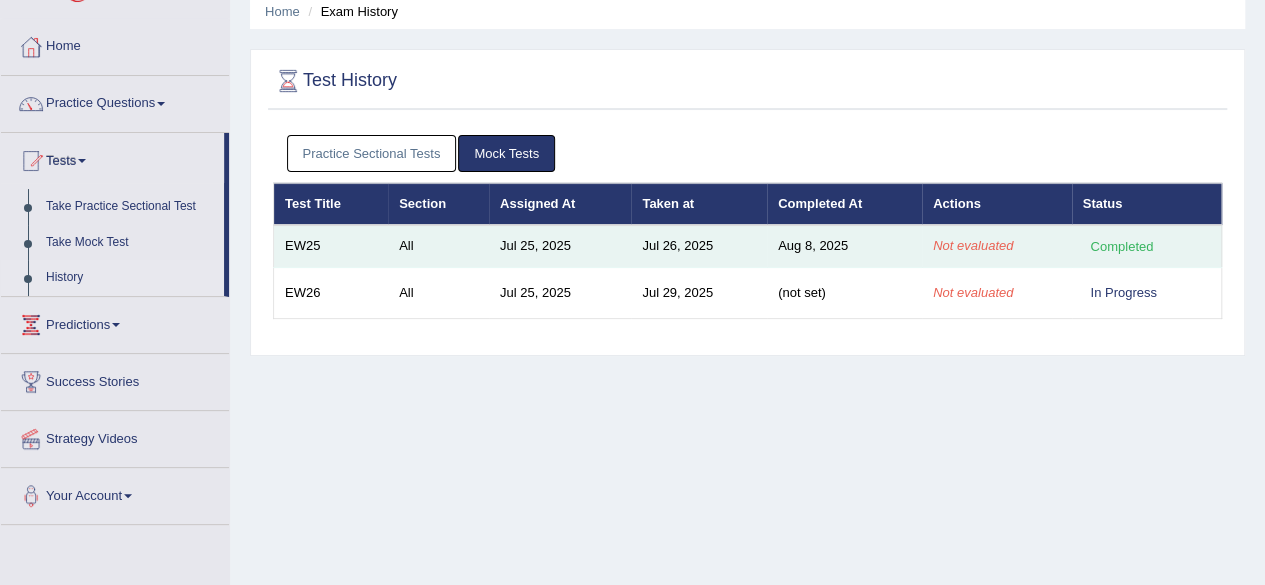 click on "Jul 26, 2025" at bounding box center [699, 246] 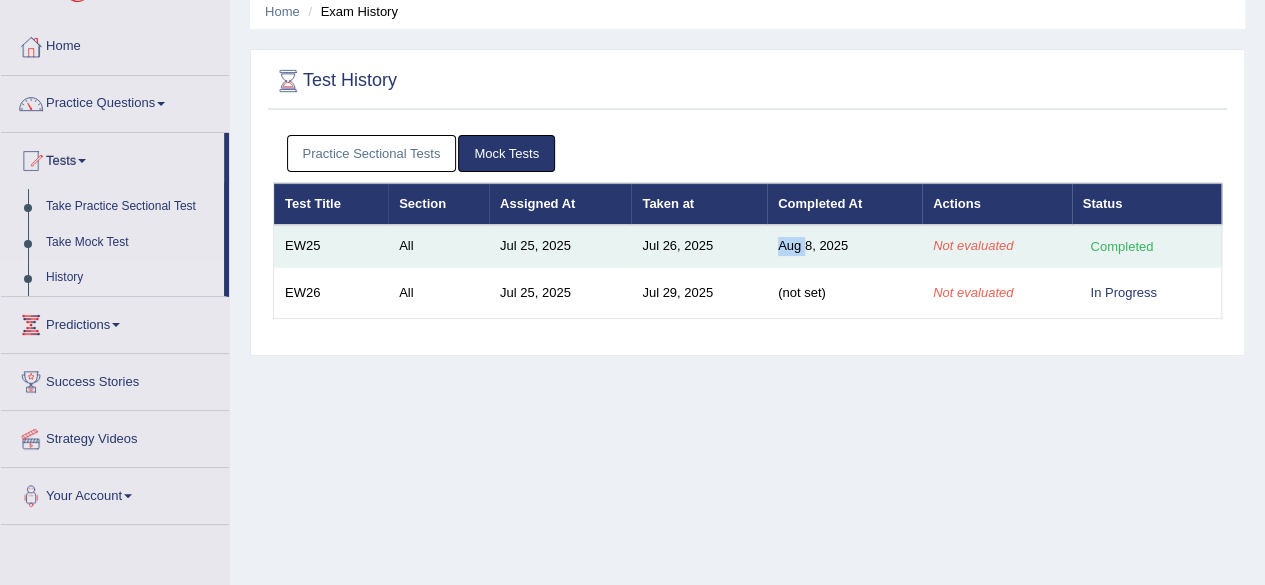 click on "Aug 8, 2025" at bounding box center (844, 246) 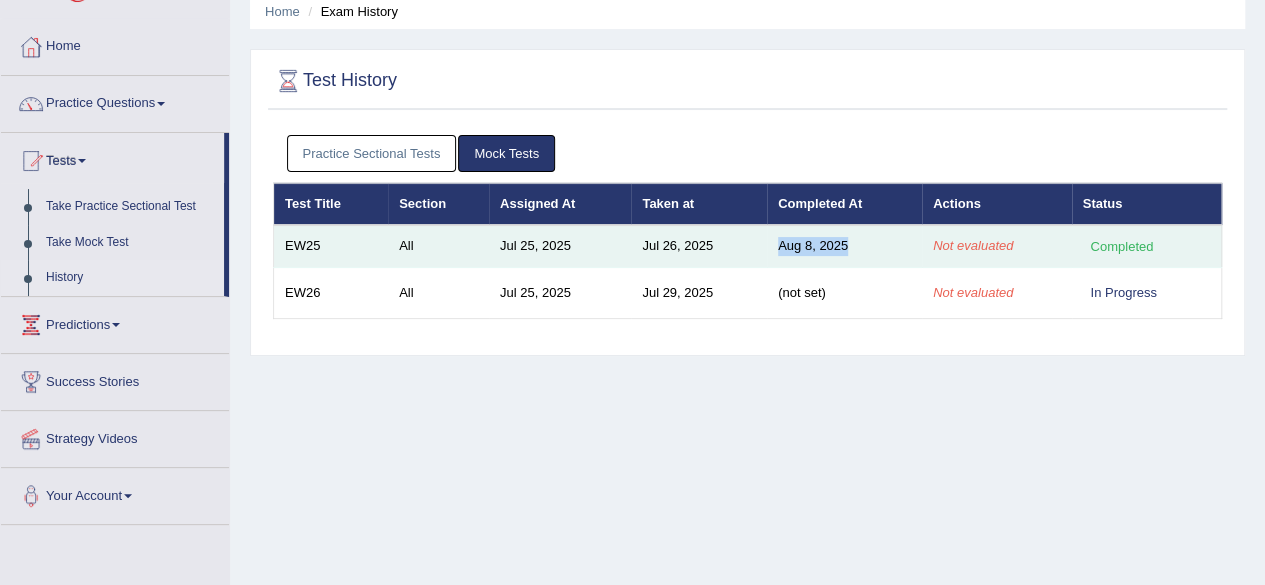 click on "Aug 8, 2025" at bounding box center [844, 246] 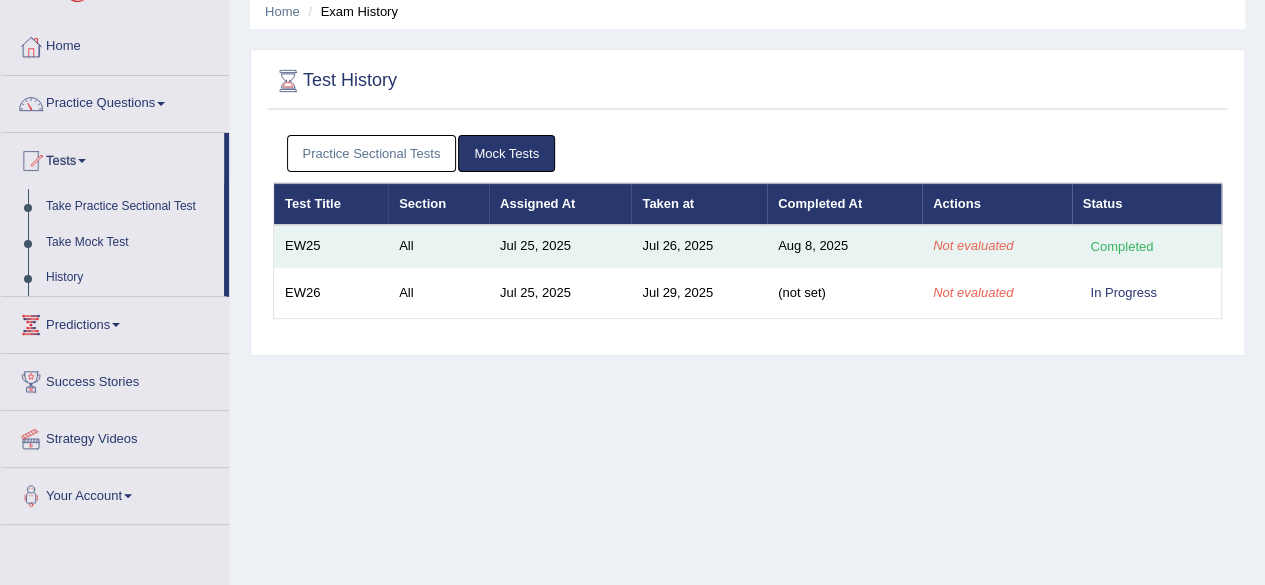 click on "All" at bounding box center (438, 246) 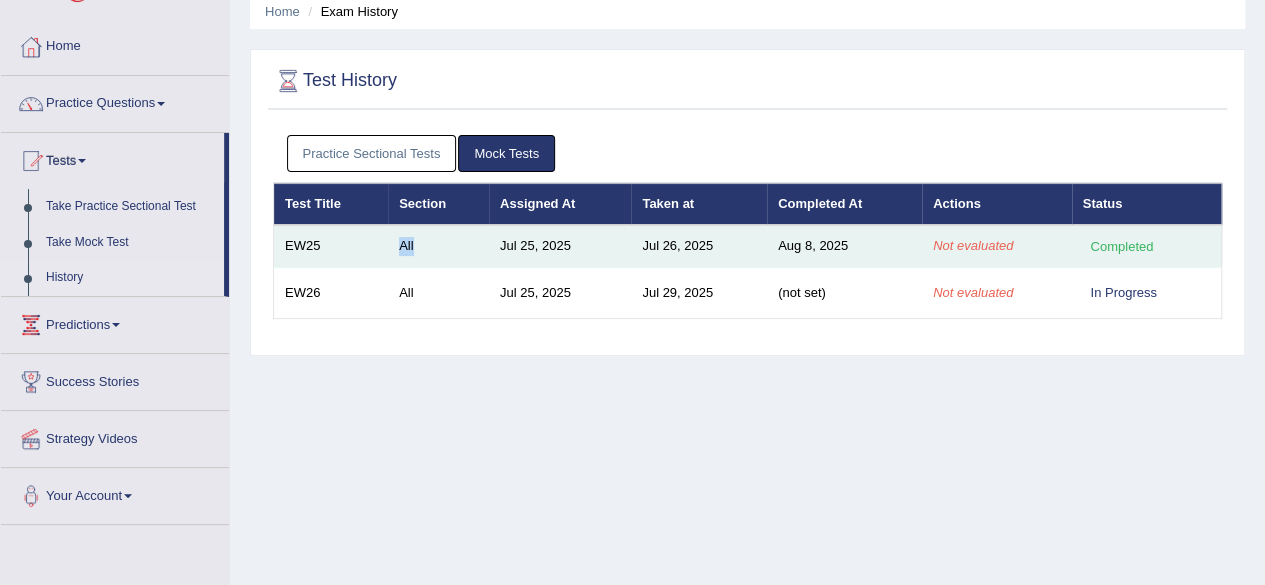 click on "All" at bounding box center (438, 246) 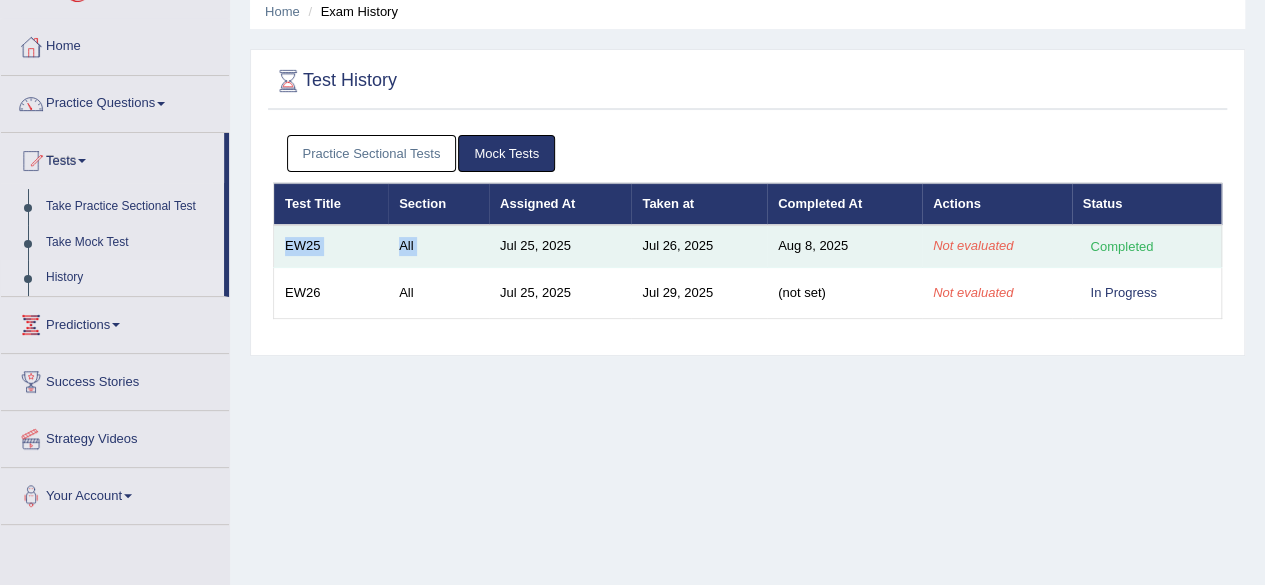 drag, startPoint x: 398, startPoint y: 239, endPoint x: 300, endPoint y: 238, distance: 98.005104 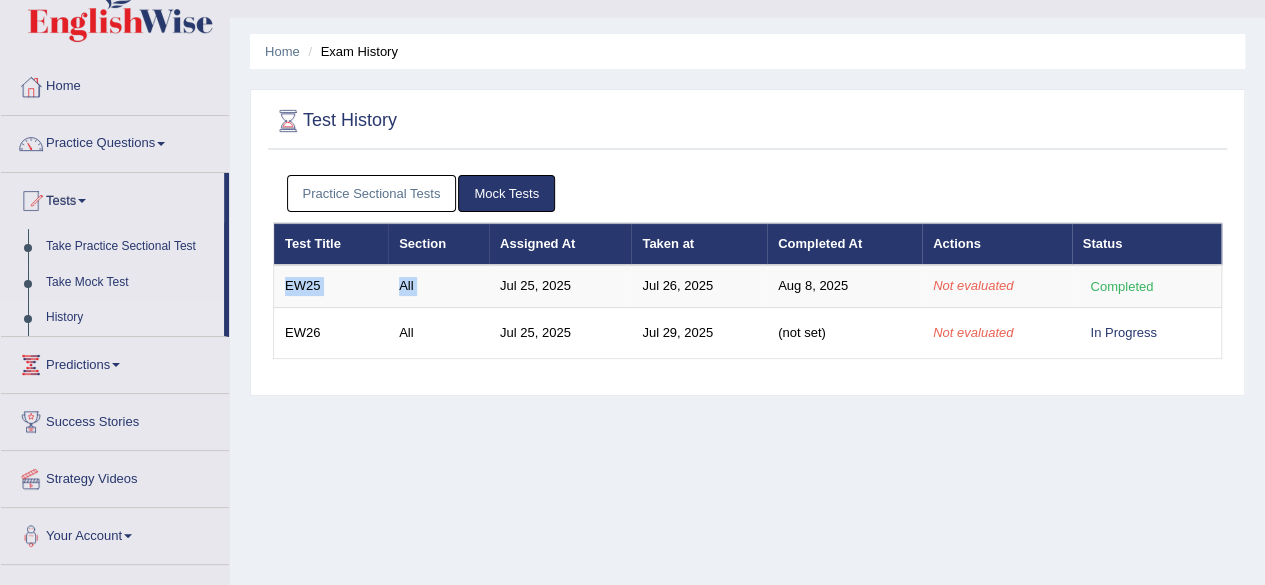 scroll, scrollTop: 0, scrollLeft: 0, axis: both 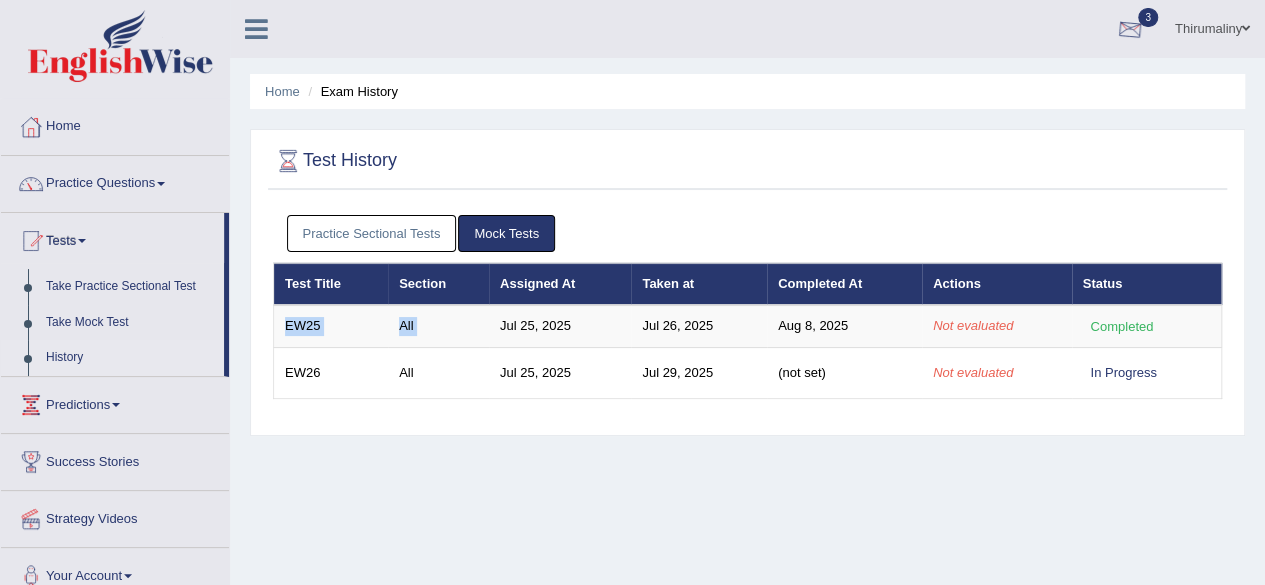 click at bounding box center [1130, 30] 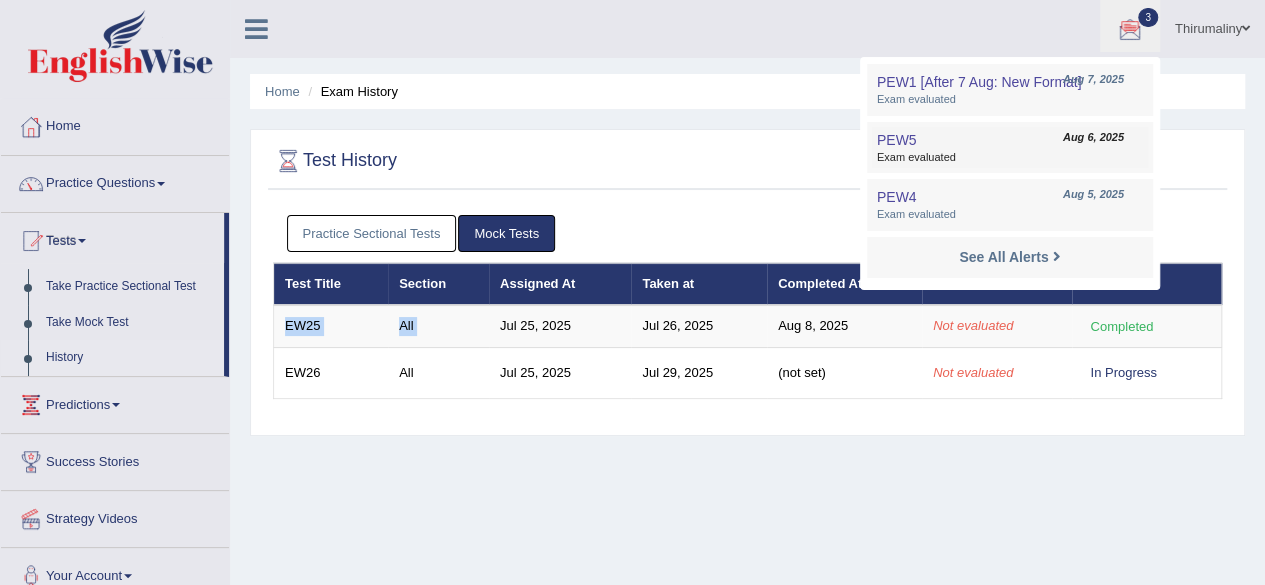 click on "PEW5
Aug 6, 2025
Exam evaluated" at bounding box center [1010, 148] 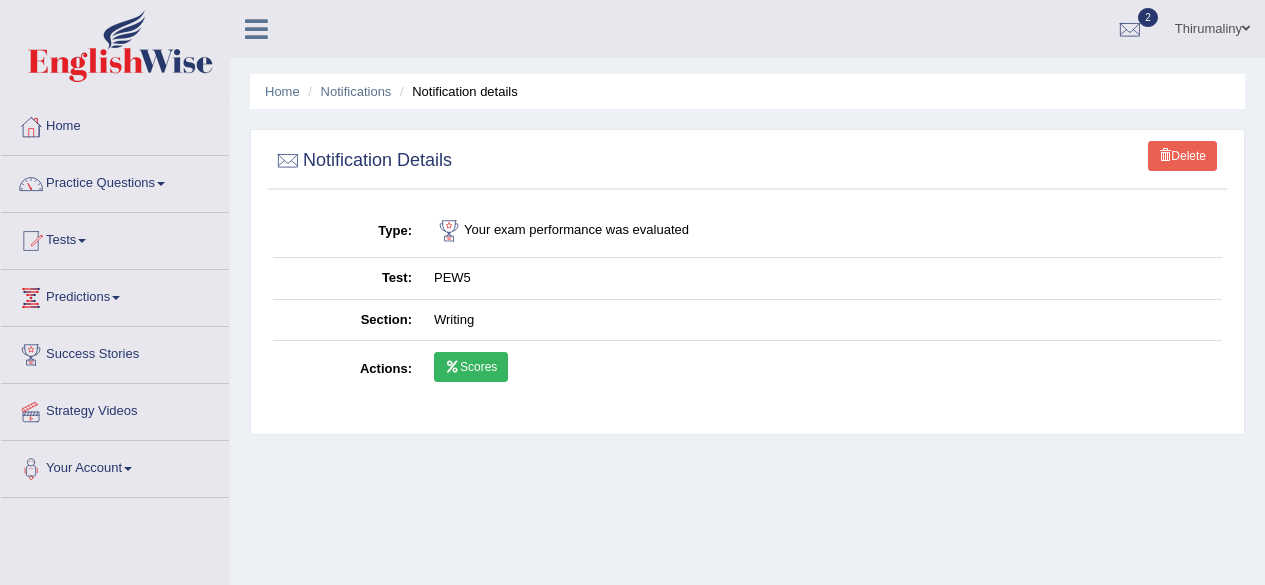 scroll, scrollTop: 0, scrollLeft: 0, axis: both 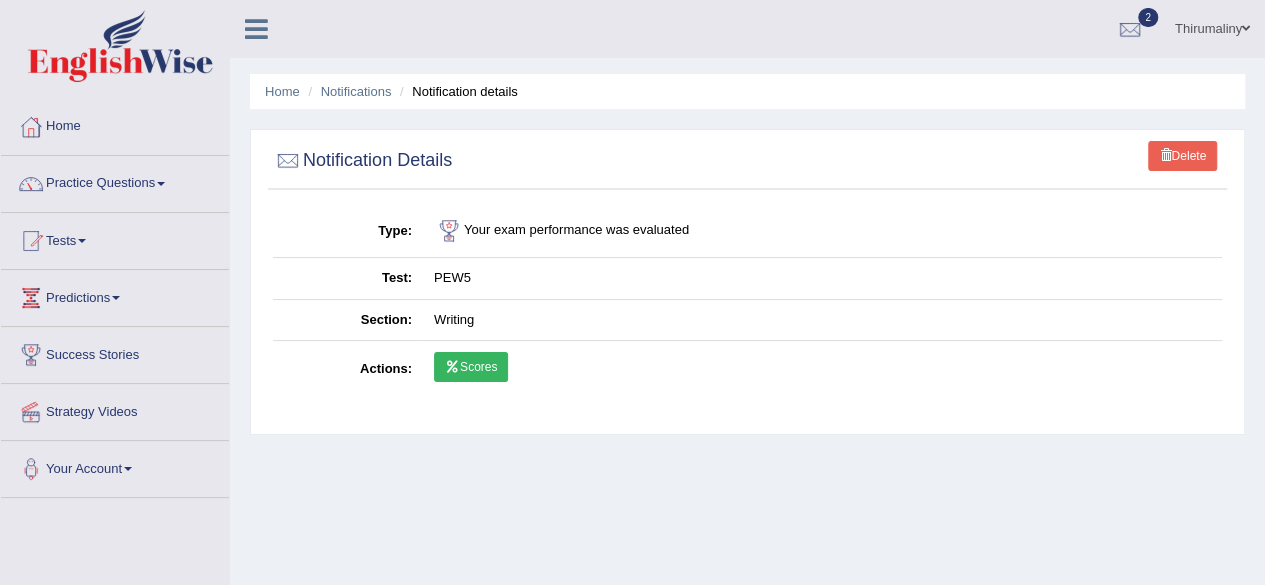 click on "Scores" at bounding box center (471, 367) 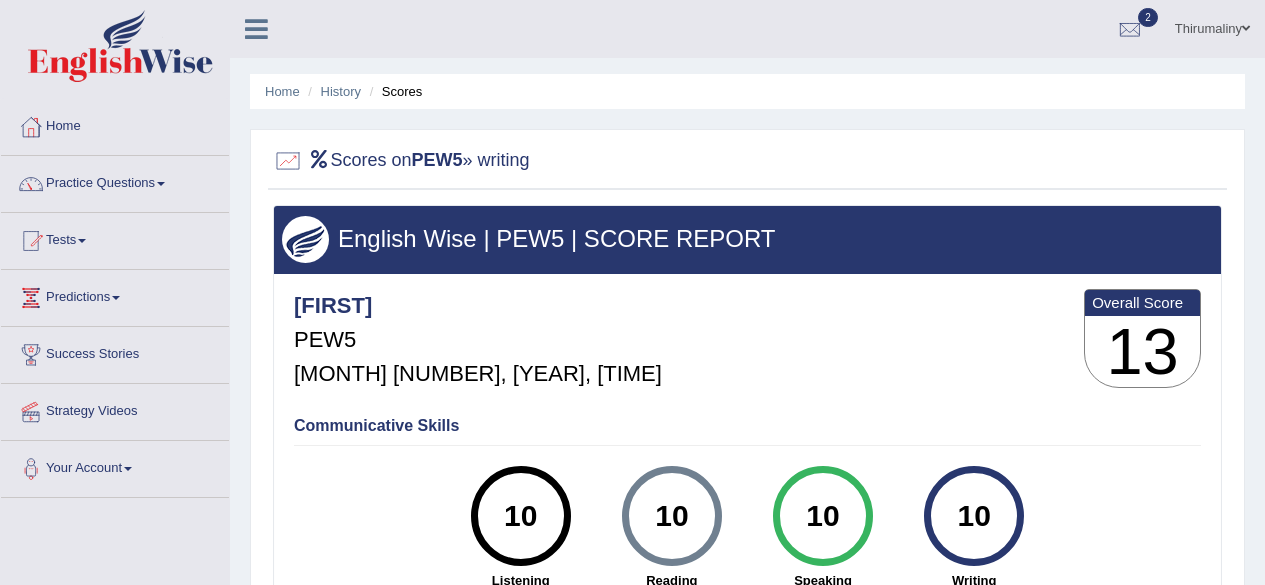 scroll, scrollTop: 0, scrollLeft: 0, axis: both 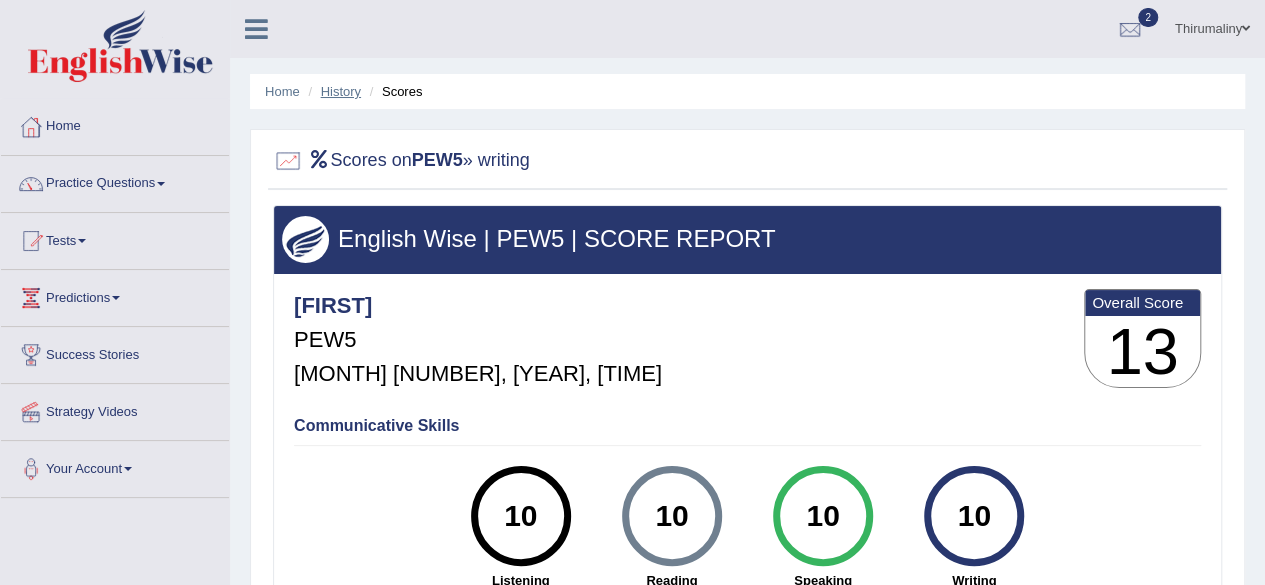 click on "History" at bounding box center (341, 91) 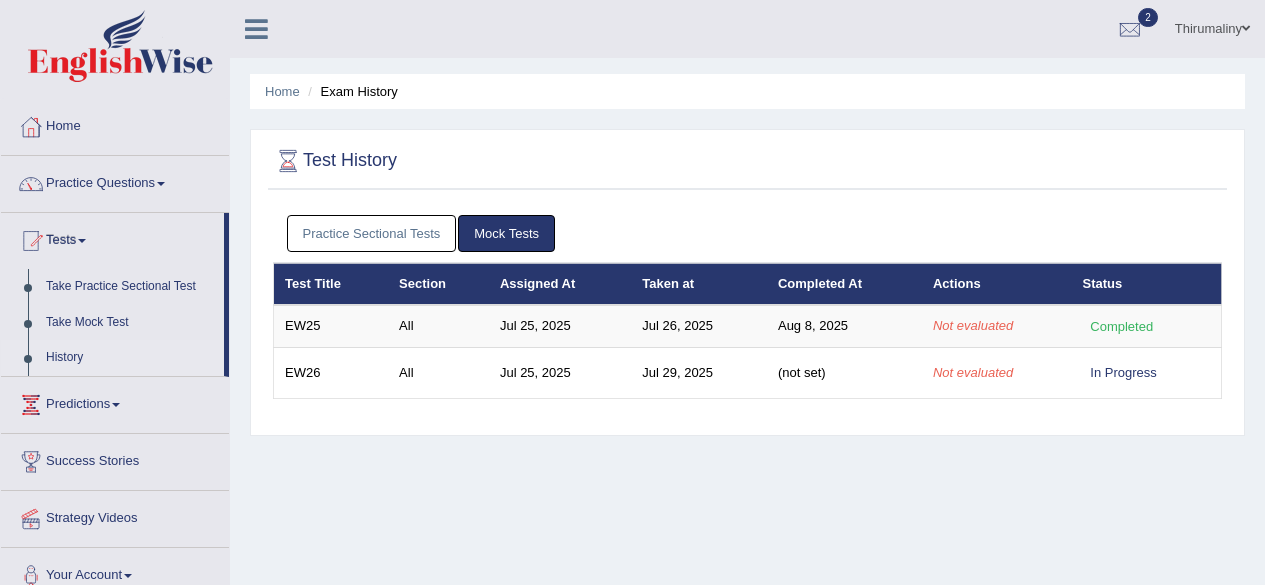 scroll, scrollTop: 0, scrollLeft: 0, axis: both 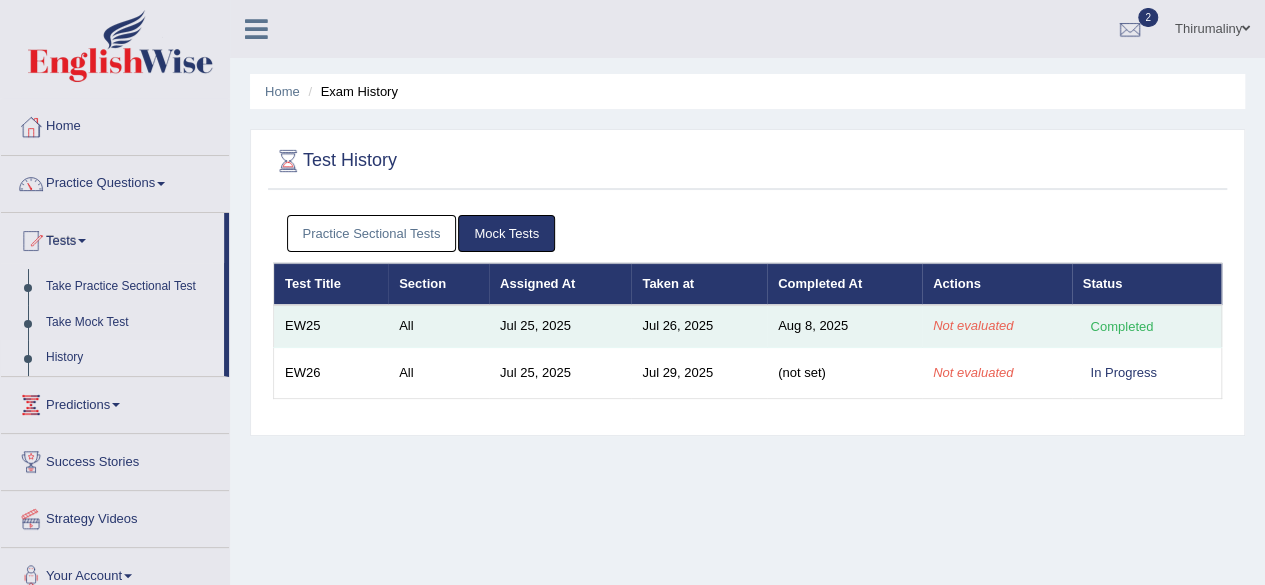 click on "All" at bounding box center [438, 326] 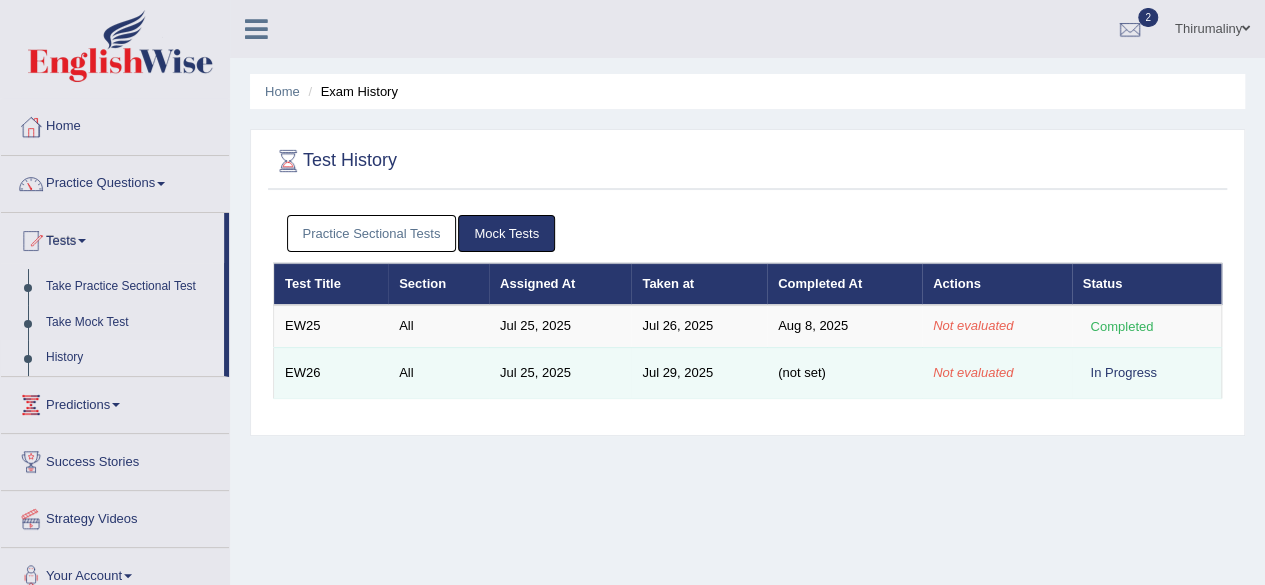 click on "EW26" at bounding box center (331, 372) 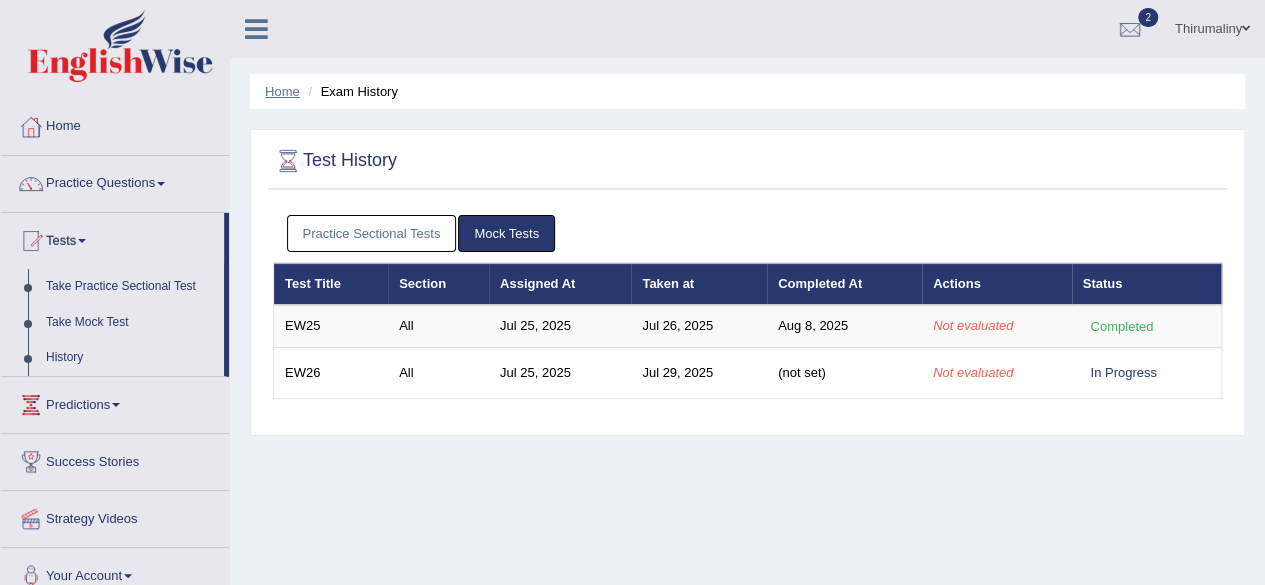 click on "Home" at bounding box center (282, 91) 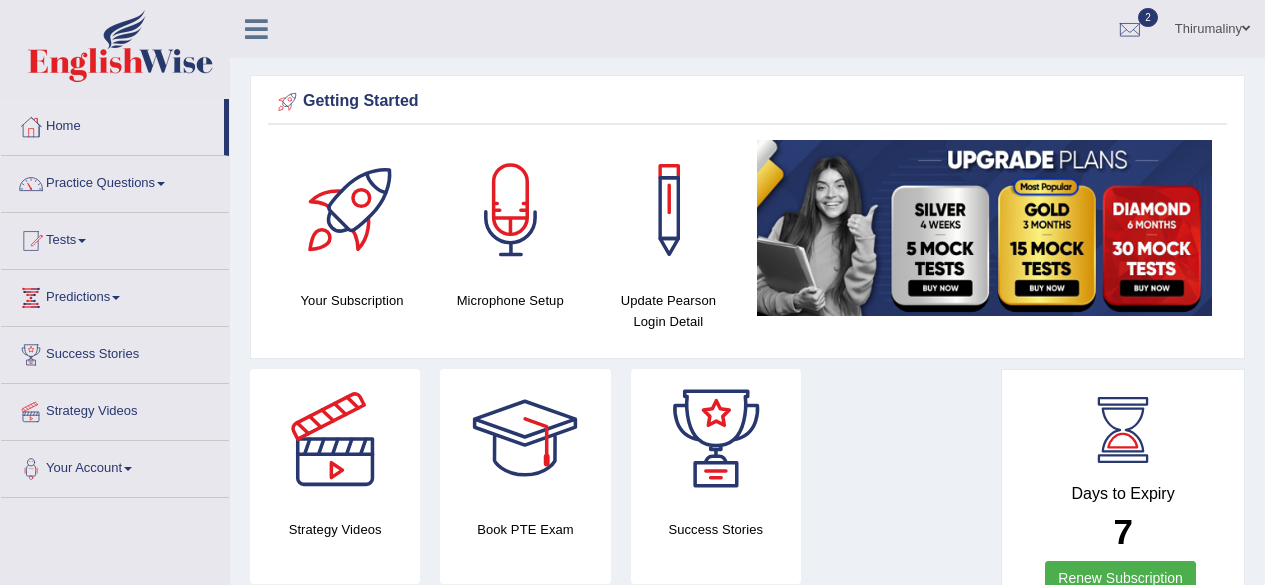 scroll, scrollTop: 0, scrollLeft: 0, axis: both 